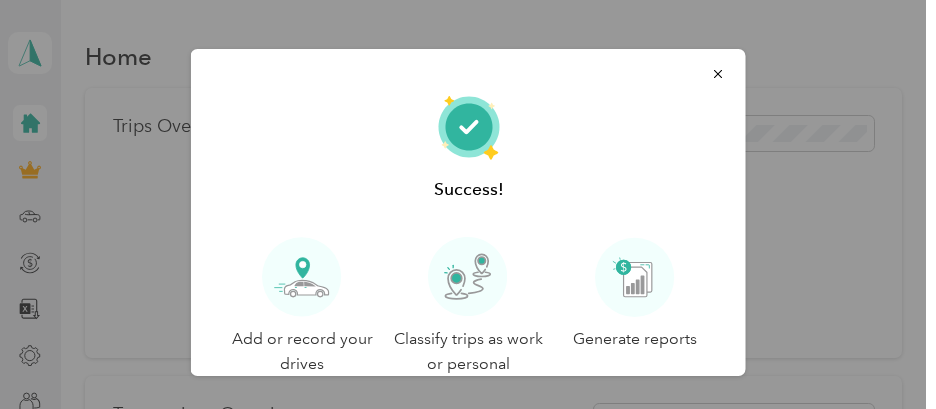 scroll, scrollTop: 0, scrollLeft: 0, axis: both 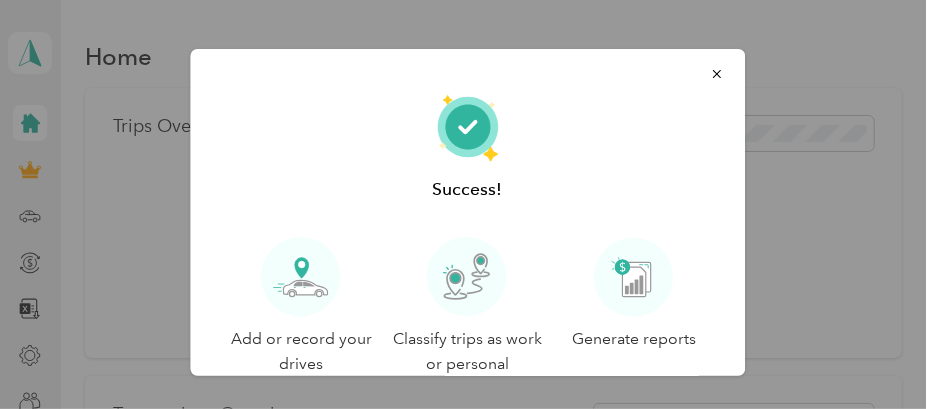 click on "Success! Add or record your drives Classify trips as work or personal Generate reports Let's go!" at bounding box center (745, 215) 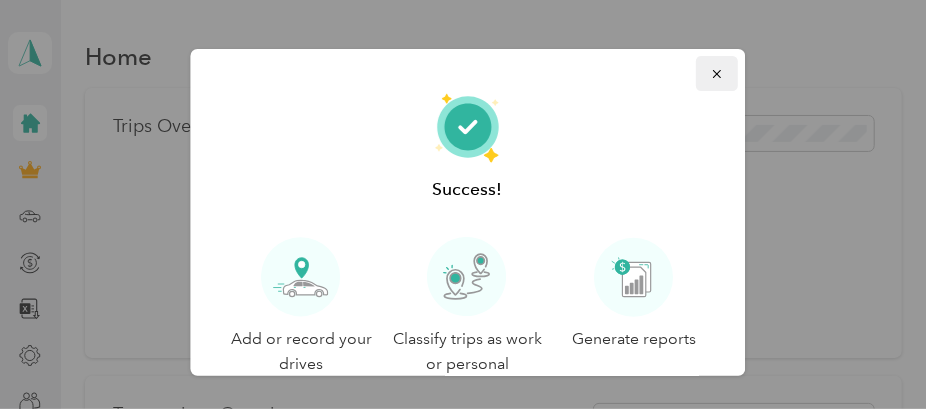 click 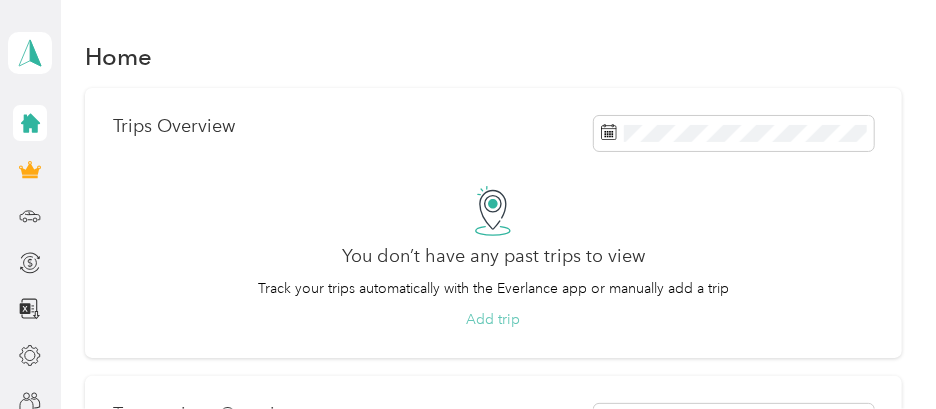 click on "Add trip" at bounding box center [493, 319] 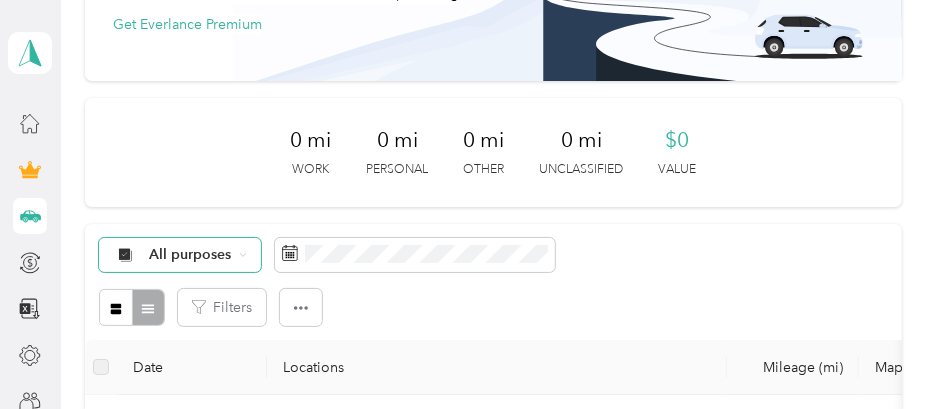 scroll, scrollTop: 300, scrollLeft: 0, axis: vertical 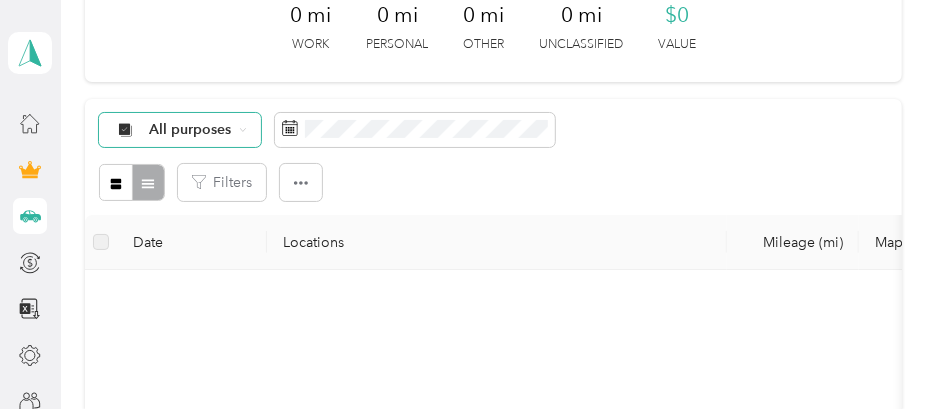 click on "All purposes" at bounding box center [190, 130] 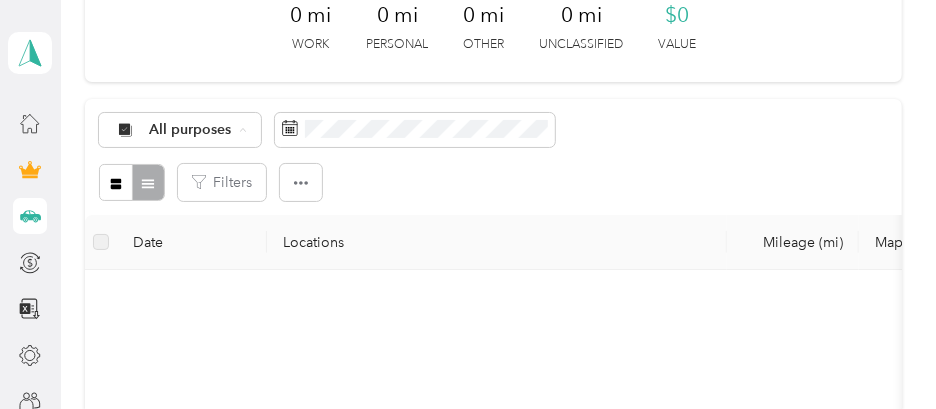 click on "Work" at bounding box center (197, 236) 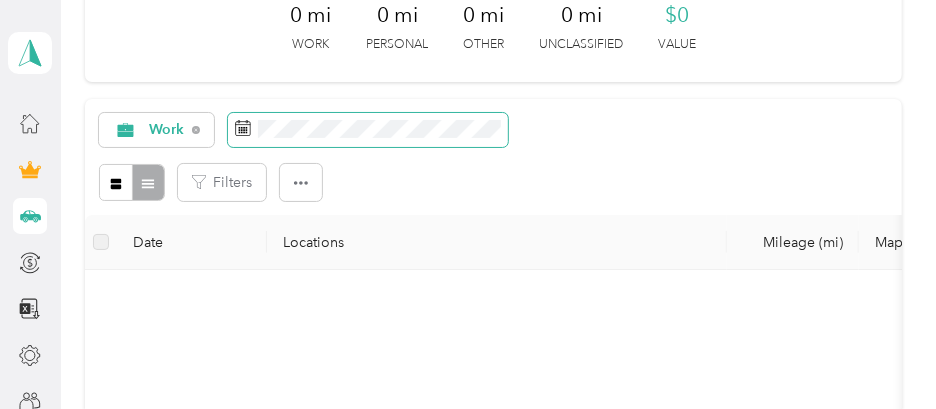click 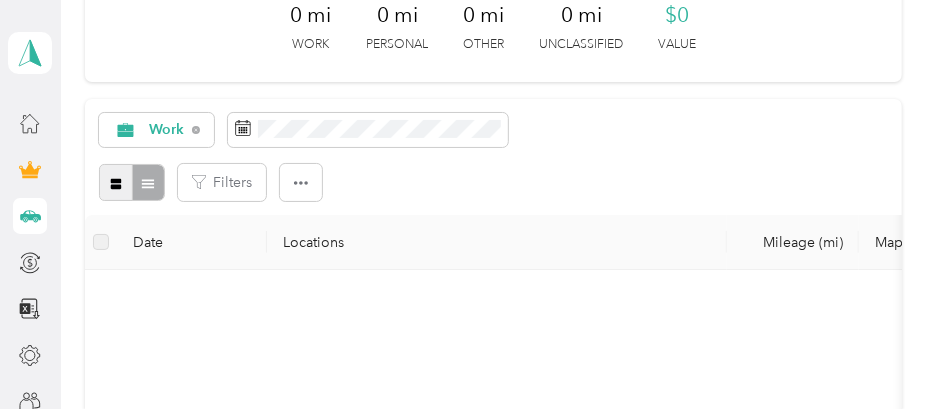 click 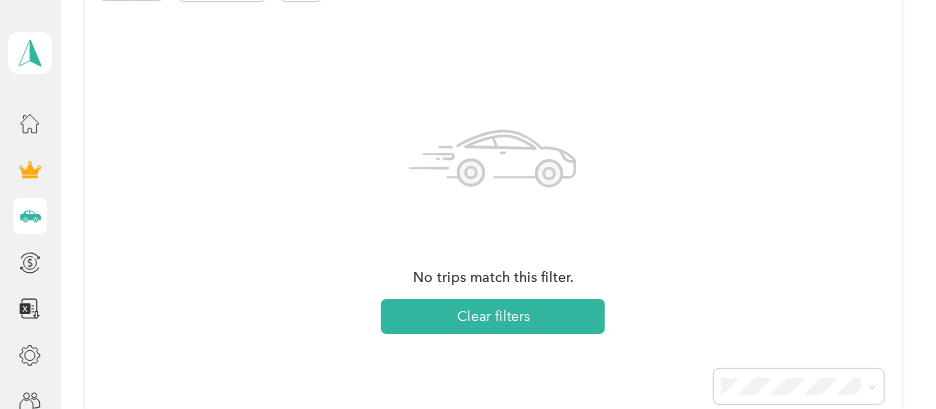 scroll, scrollTop: 400, scrollLeft: 0, axis: vertical 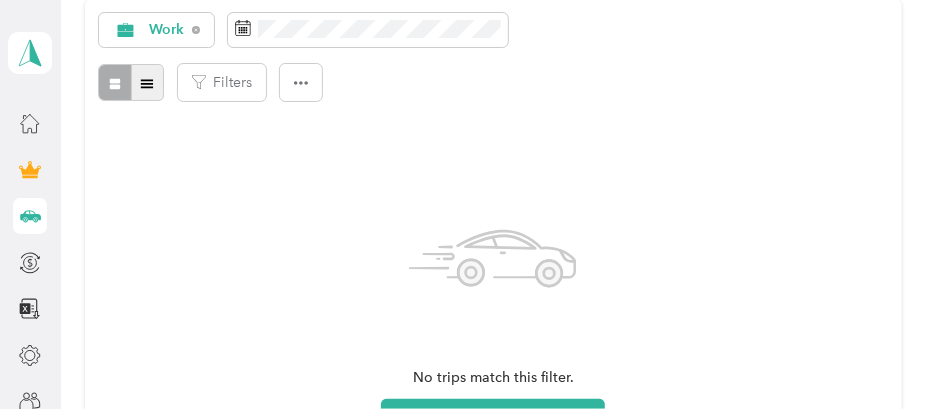 click 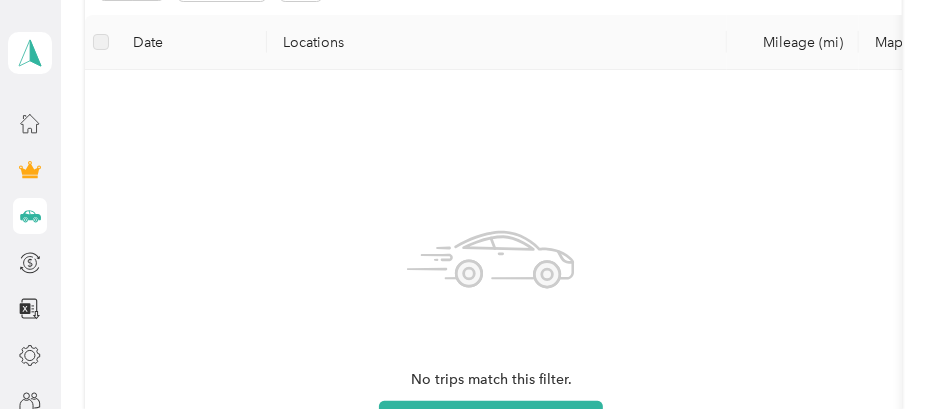 scroll, scrollTop: 400, scrollLeft: 0, axis: vertical 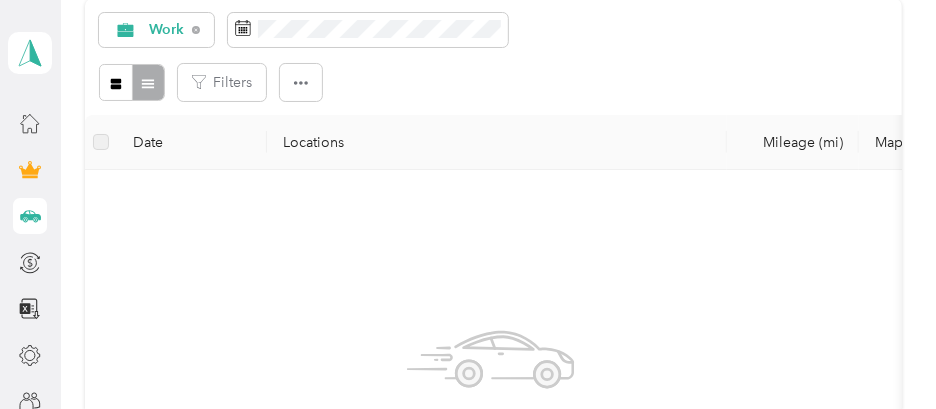 click on "Date" at bounding box center (192, 142) 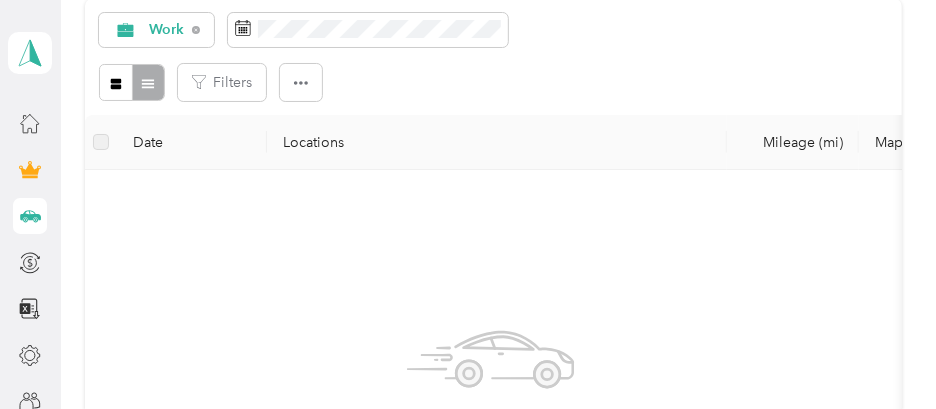 click at bounding box center [101, 142] 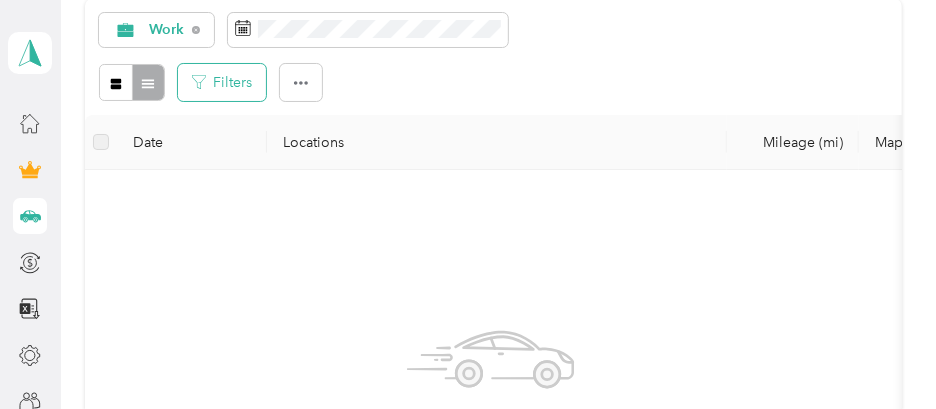 click on "Filters" at bounding box center (222, 82) 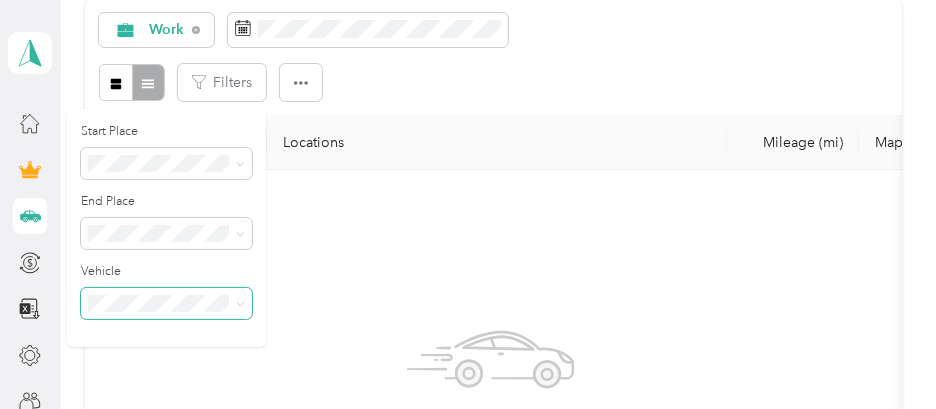 click at bounding box center (240, 303) 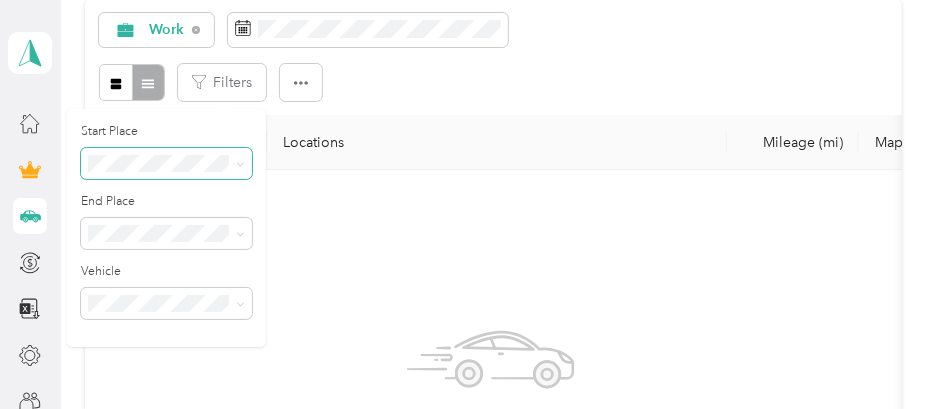 click at bounding box center [240, 163] 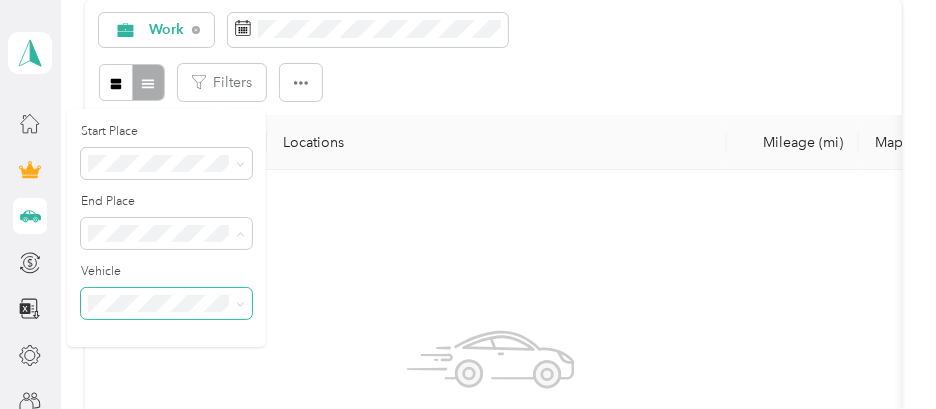 click at bounding box center [166, 303] 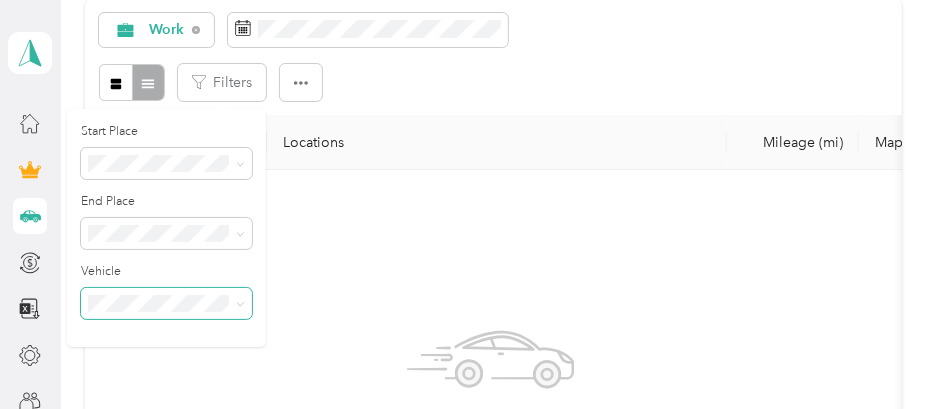 click at bounding box center [166, 303] 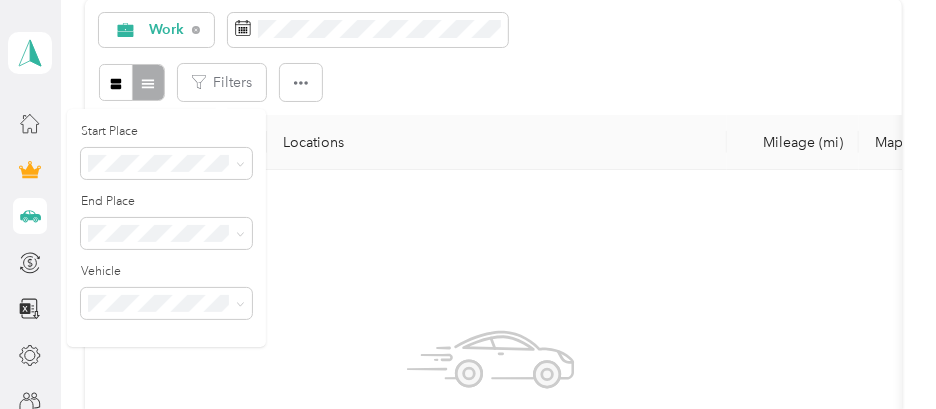 click on "No trips match this filter. Clear filters" at bounding box center [491, 424] 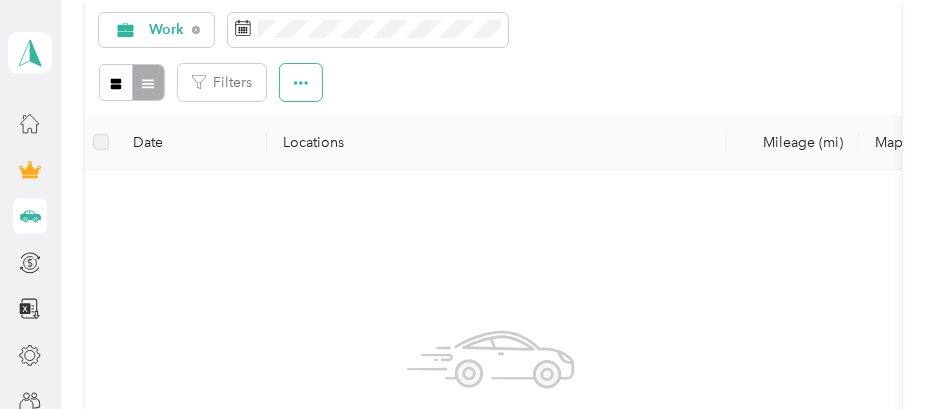 click 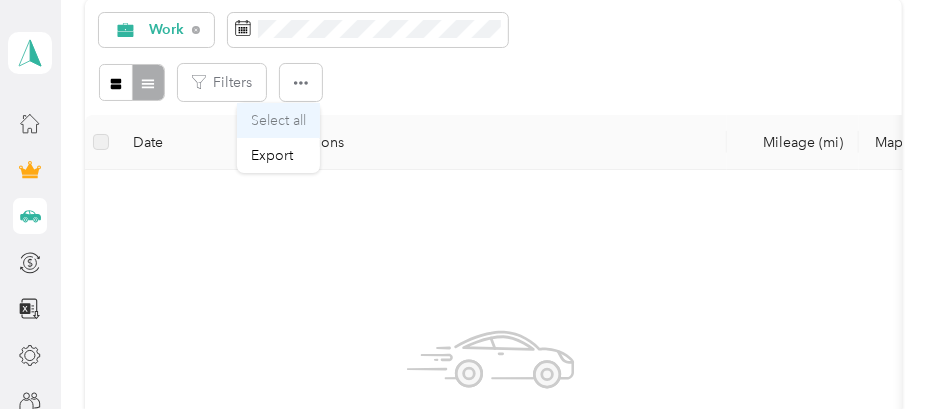 click on "Select all" at bounding box center (278, 120) 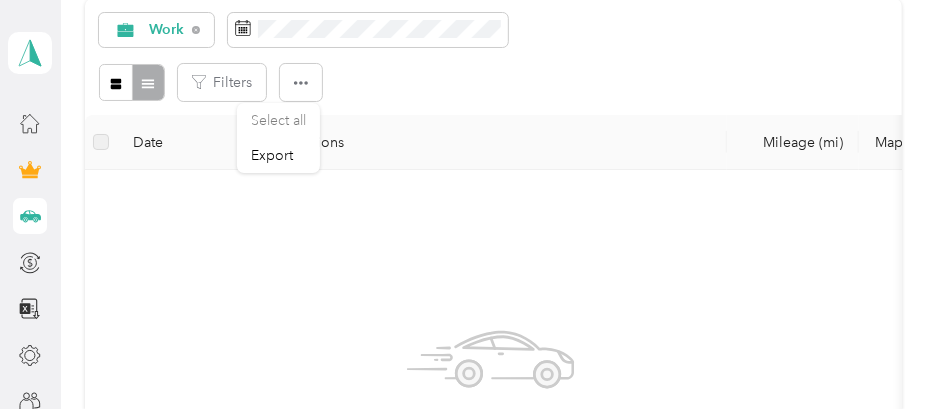 click on "No trips match this filter. Clear filters" at bounding box center [491, 424] 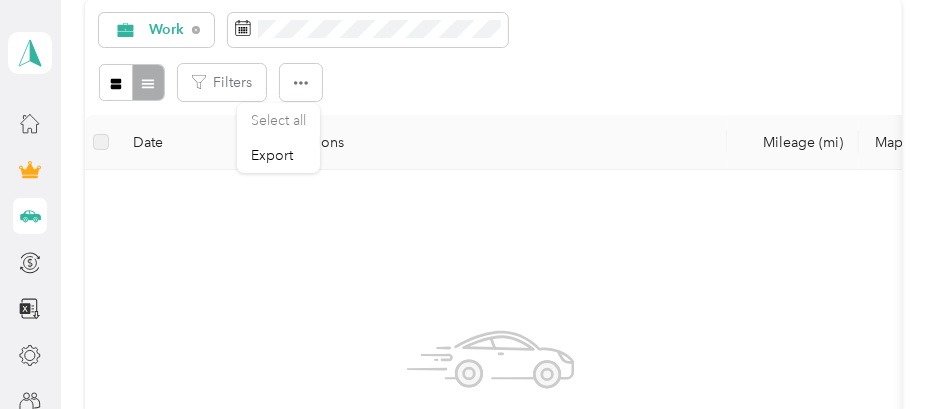 drag, startPoint x: 350, startPoint y: 202, endPoint x: 345, endPoint y: 181, distance: 21.587032 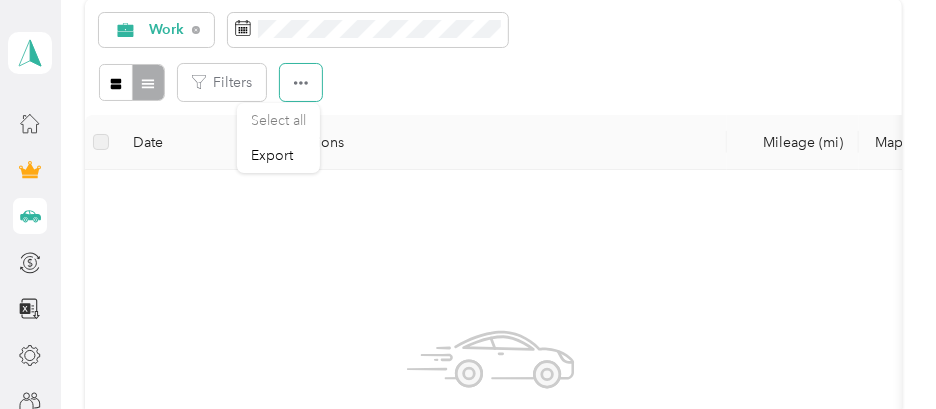 drag, startPoint x: 302, startPoint y: 87, endPoint x: 322, endPoint y: 72, distance: 25 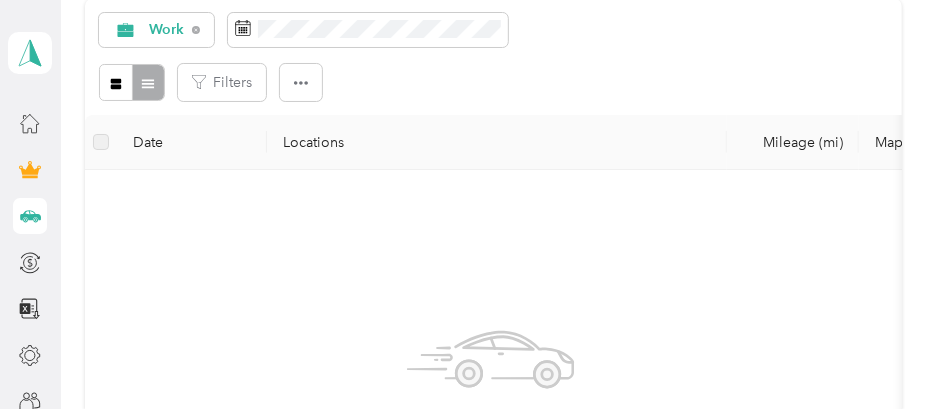 click on "Locations" at bounding box center [497, 142] 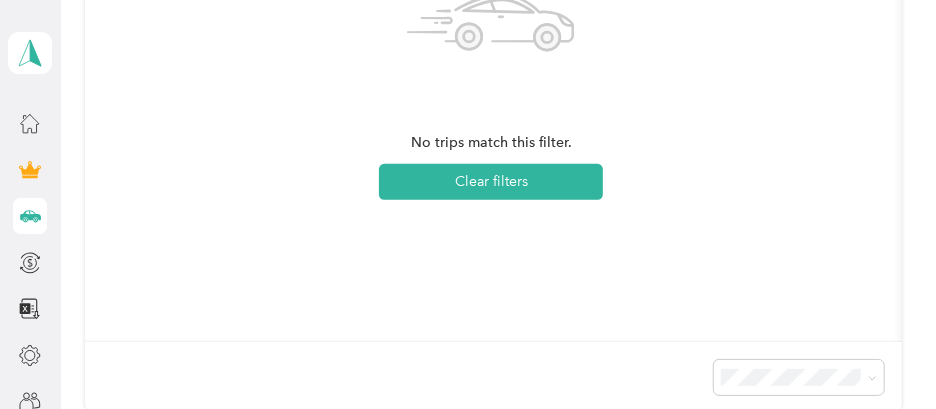 scroll, scrollTop: 731, scrollLeft: 0, axis: vertical 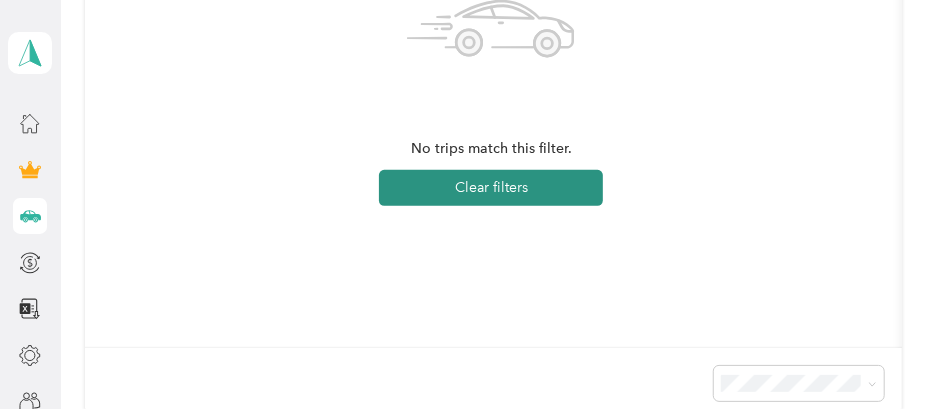 click on "Clear filters" at bounding box center (491, 188) 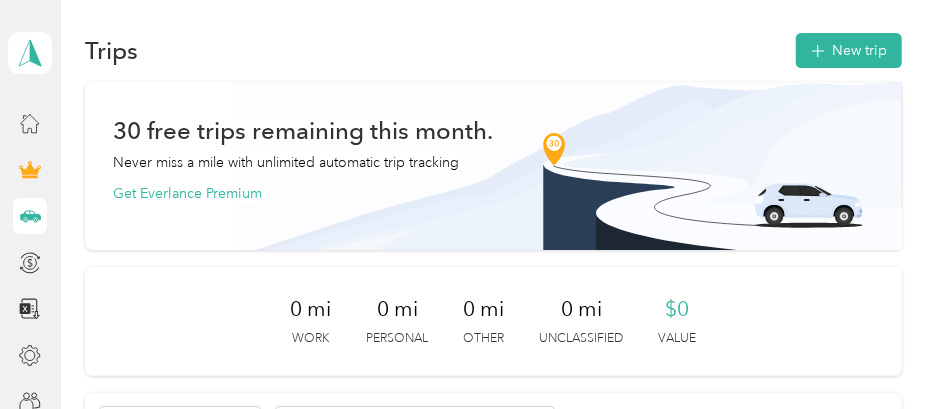 scroll, scrollTop: 0, scrollLeft: 0, axis: both 